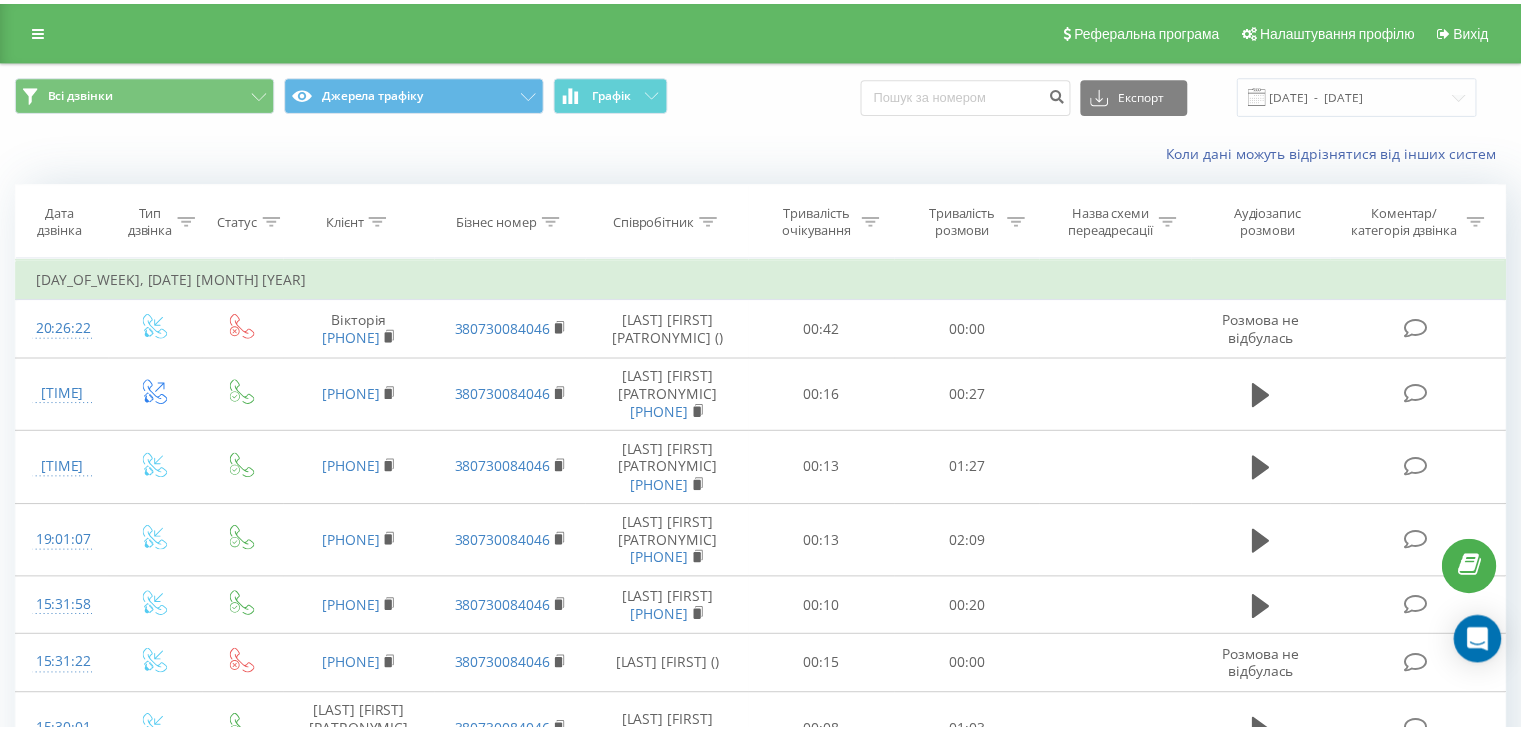 scroll, scrollTop: 0, scrollLeft: 0, axis: both 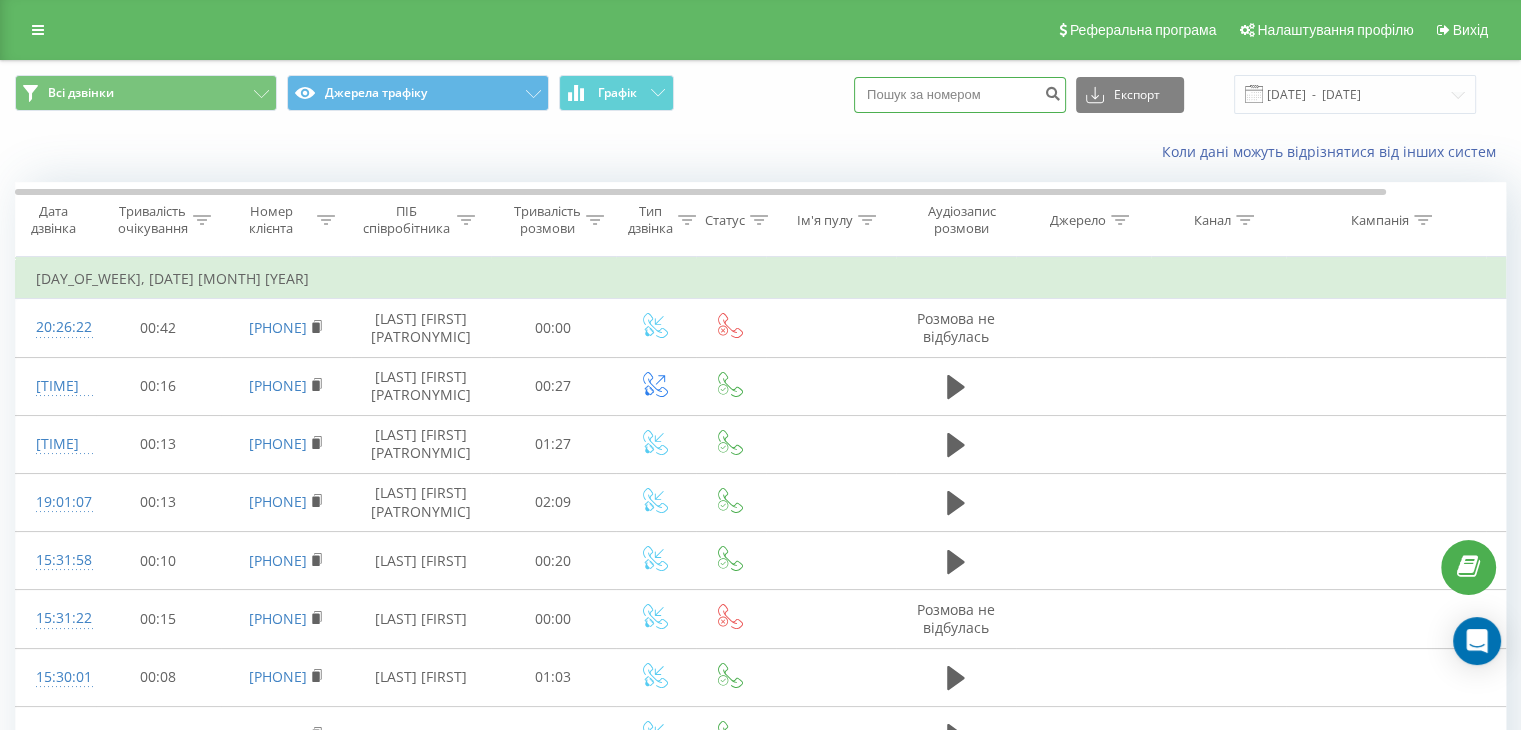 click at bounding box center (960, 95) 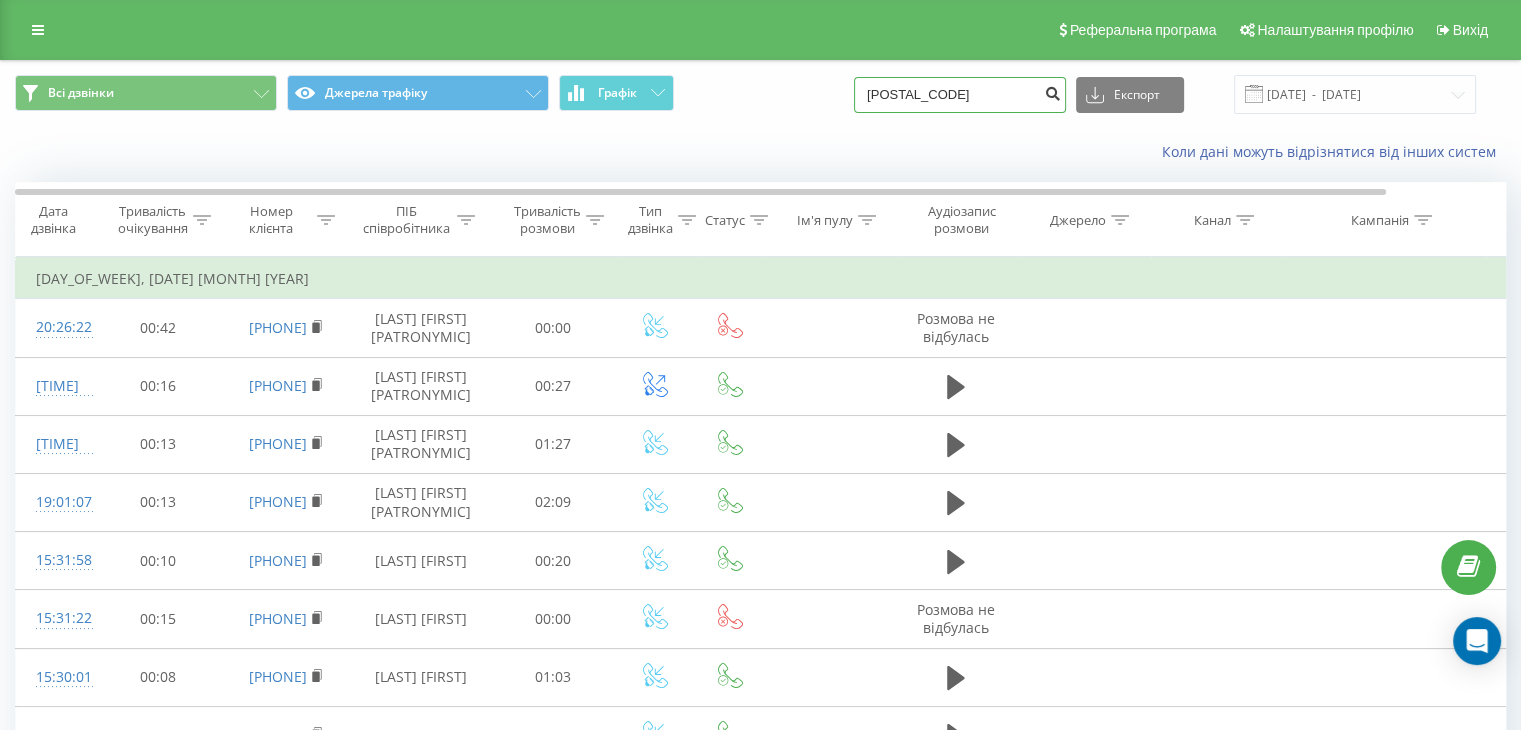 type on "0650" 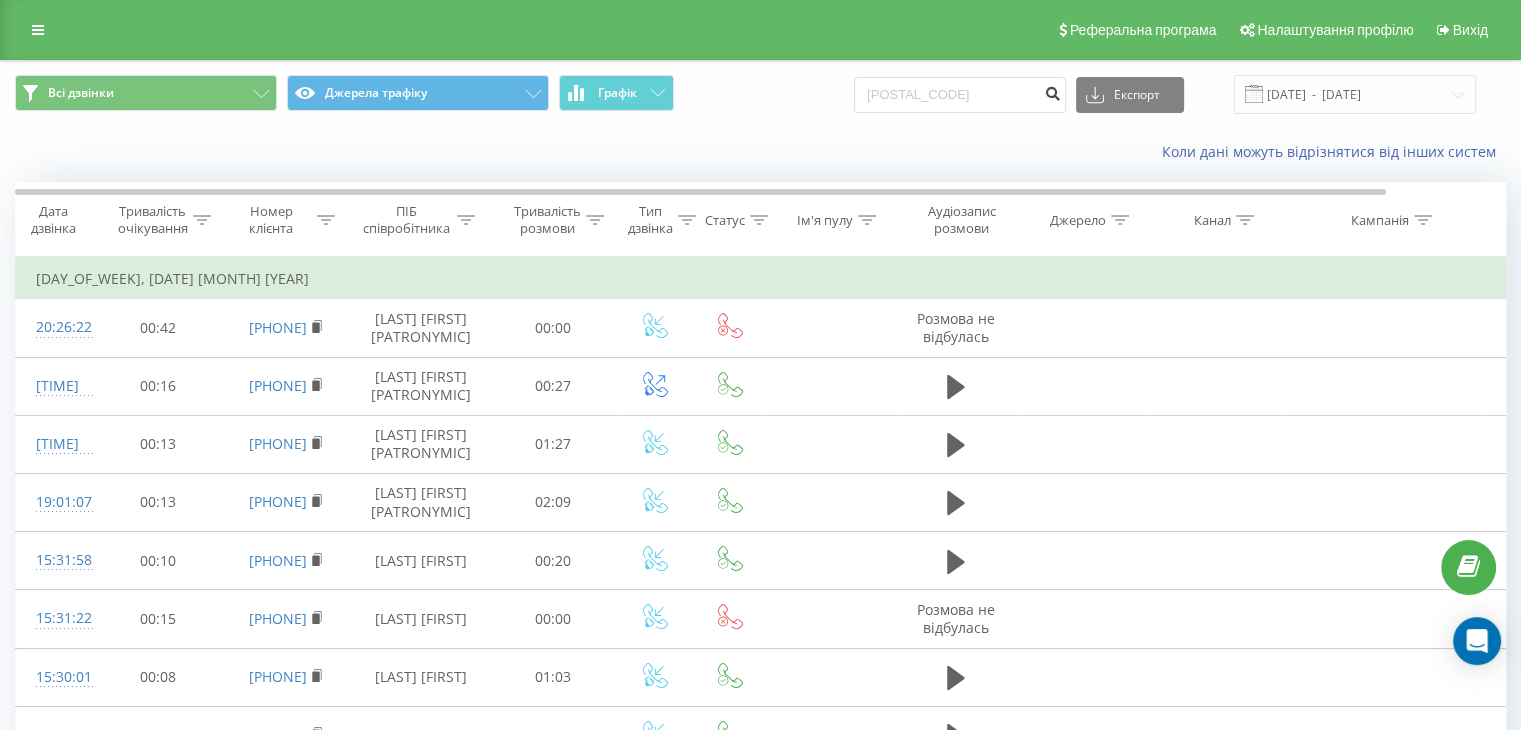click at bounding box center [1052, 91] 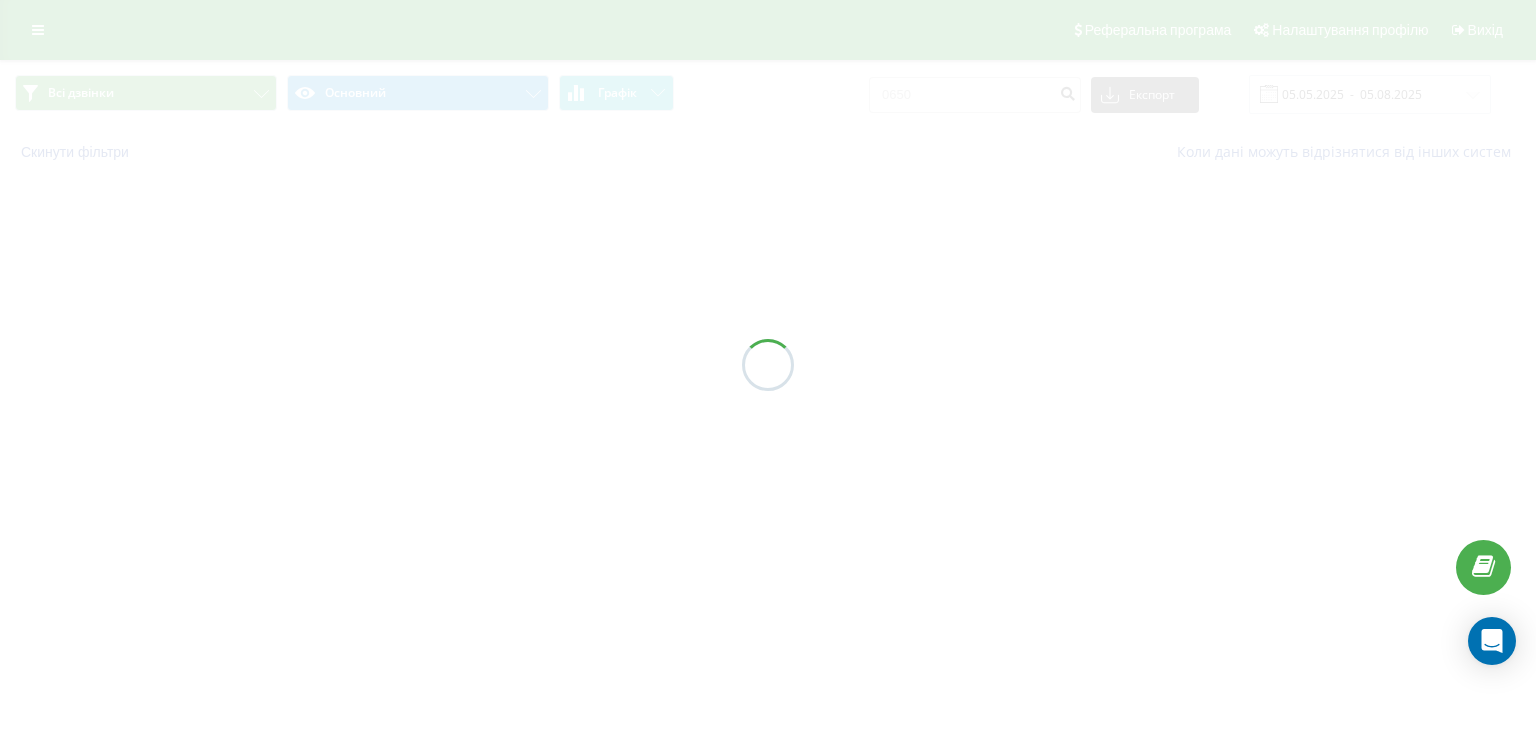 scroll, scrollTop: 0, scrollLeft: 0, axis: both 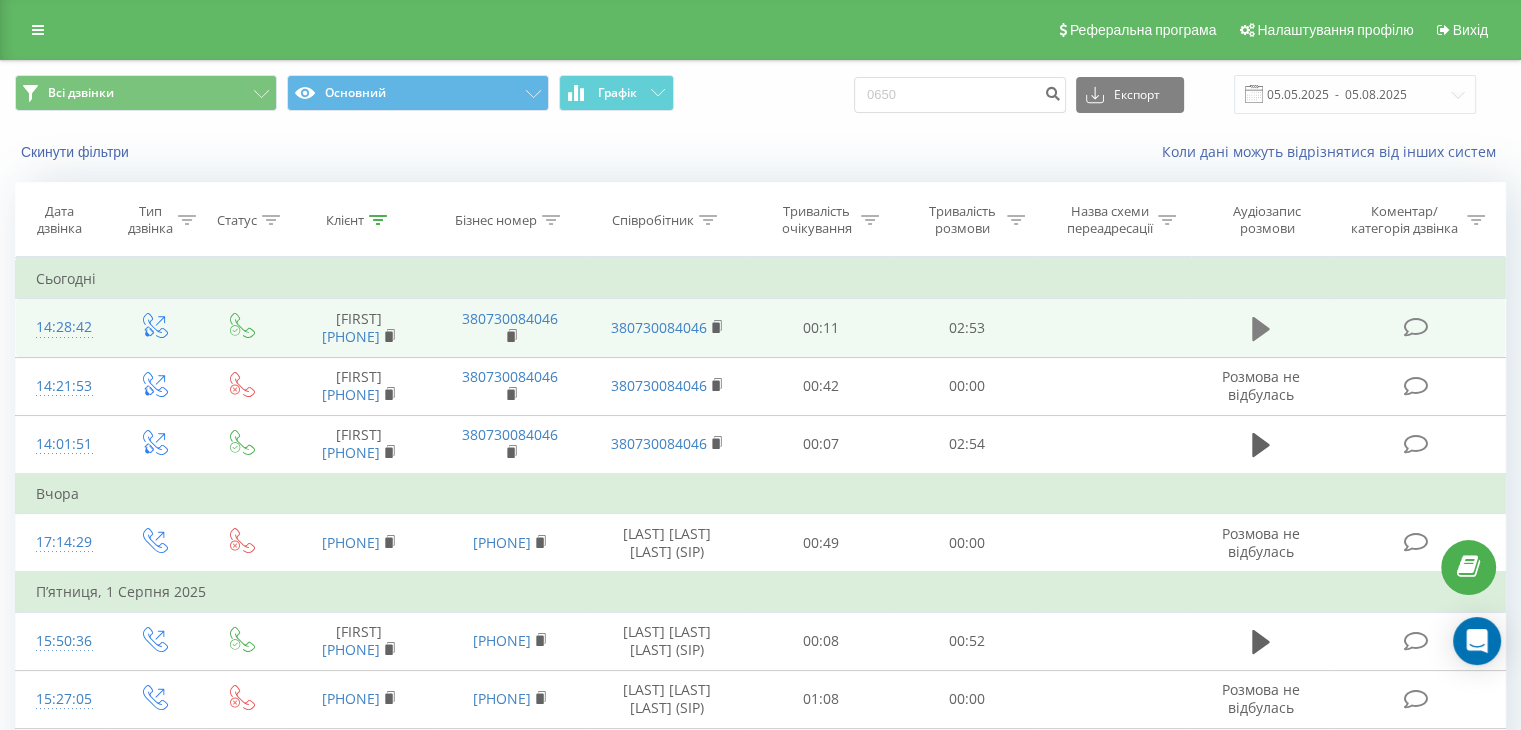 click 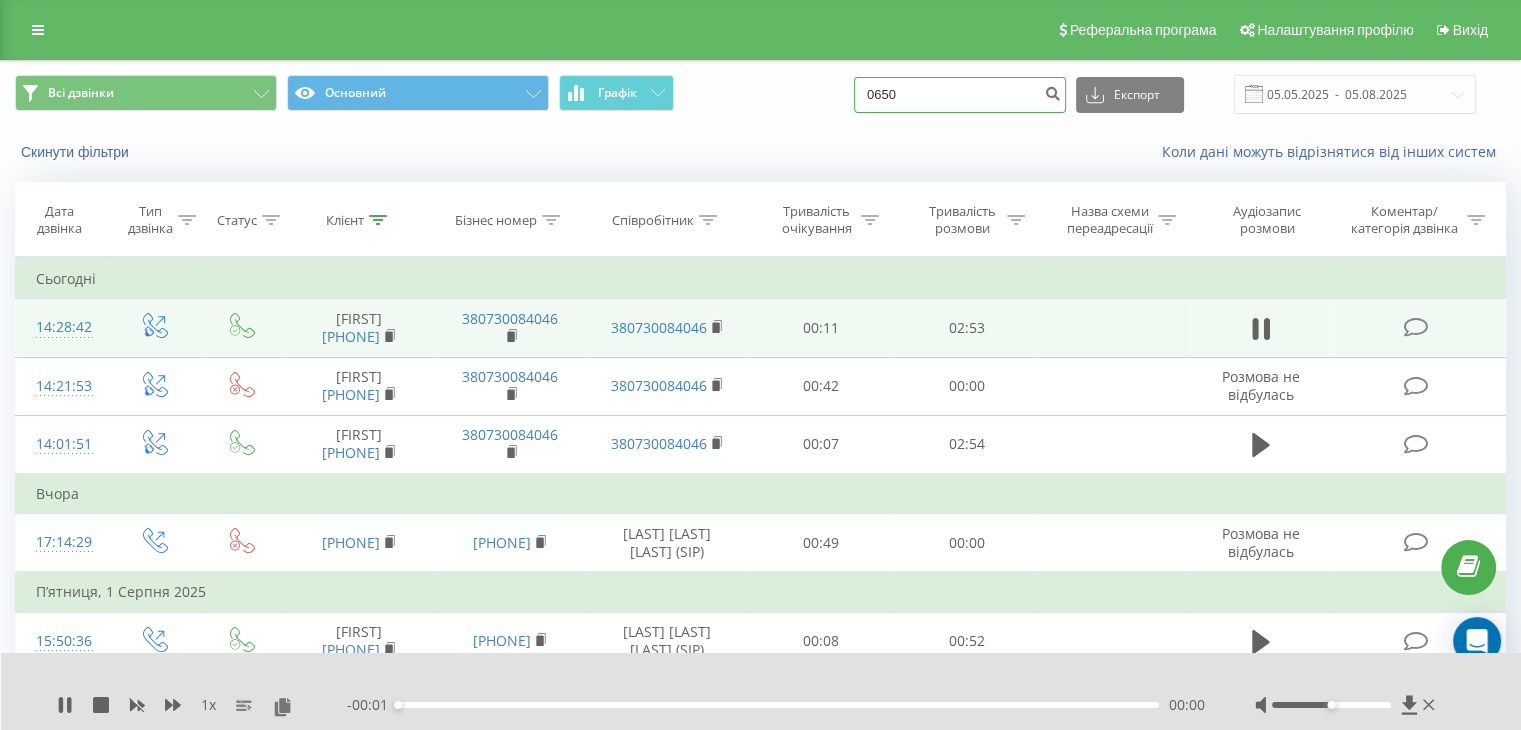 drag, startPoint x: 988, startPoint y: 89, endPoint x: 899, endPoint y: 88, distance: 89.005615 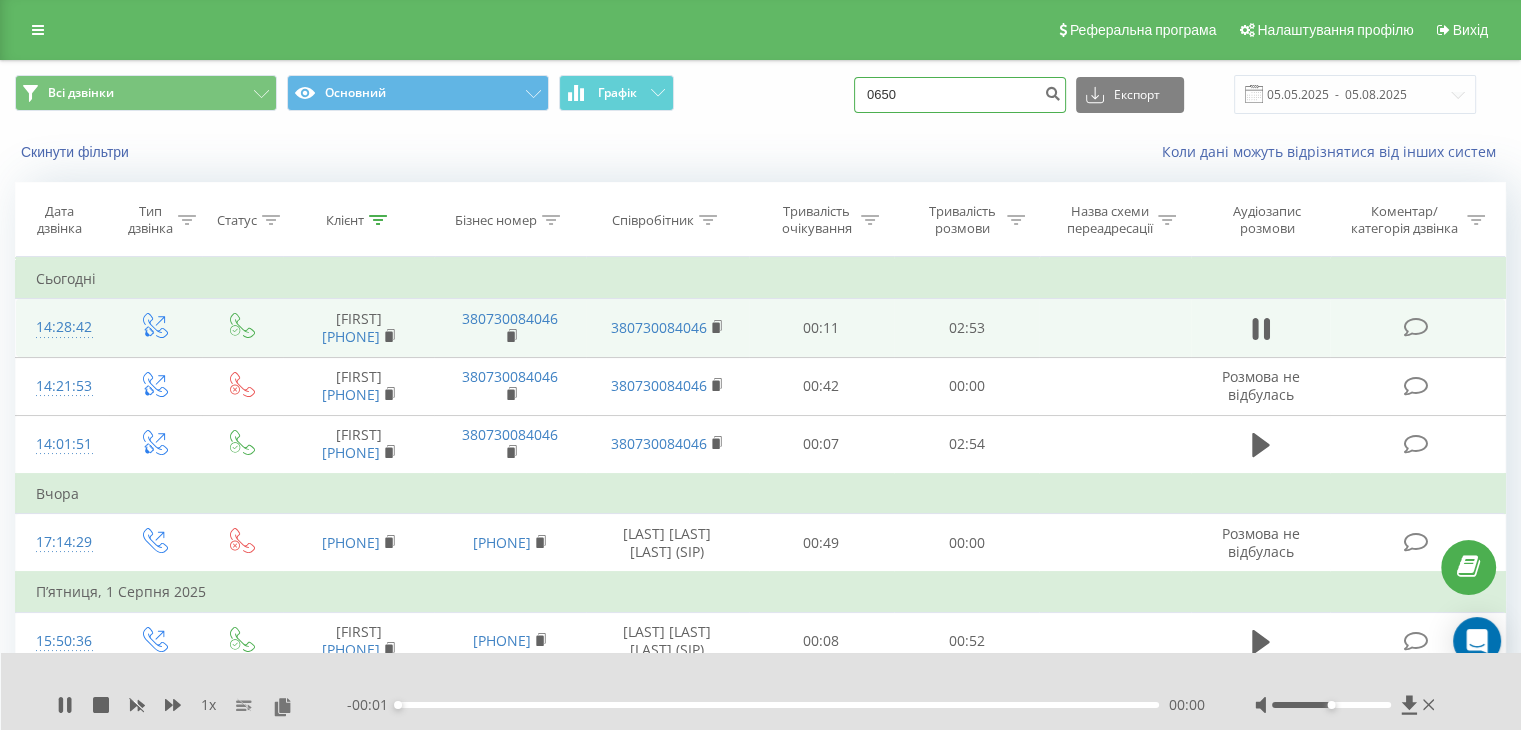 click on "0650" at bounding box center (960, 95) 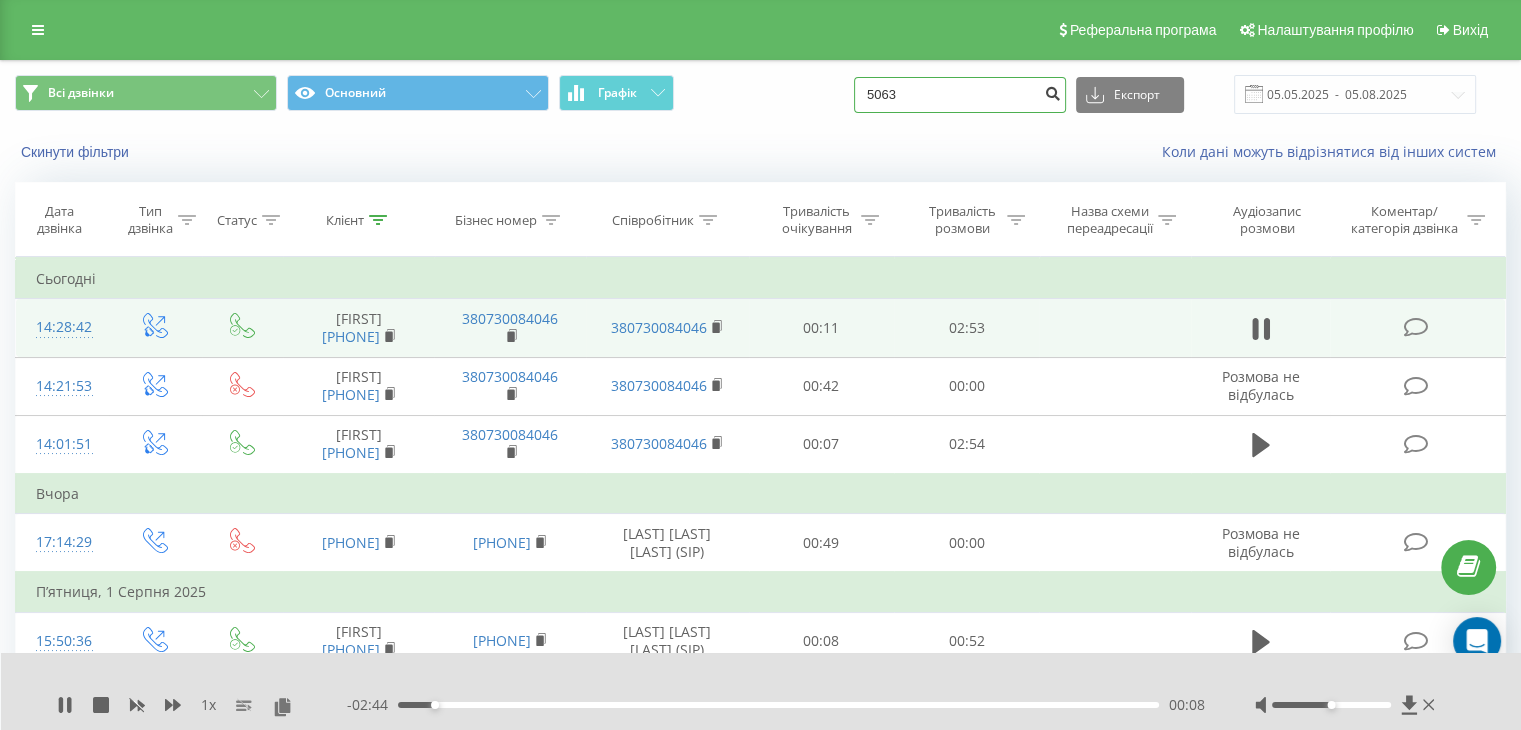 type on "5063" 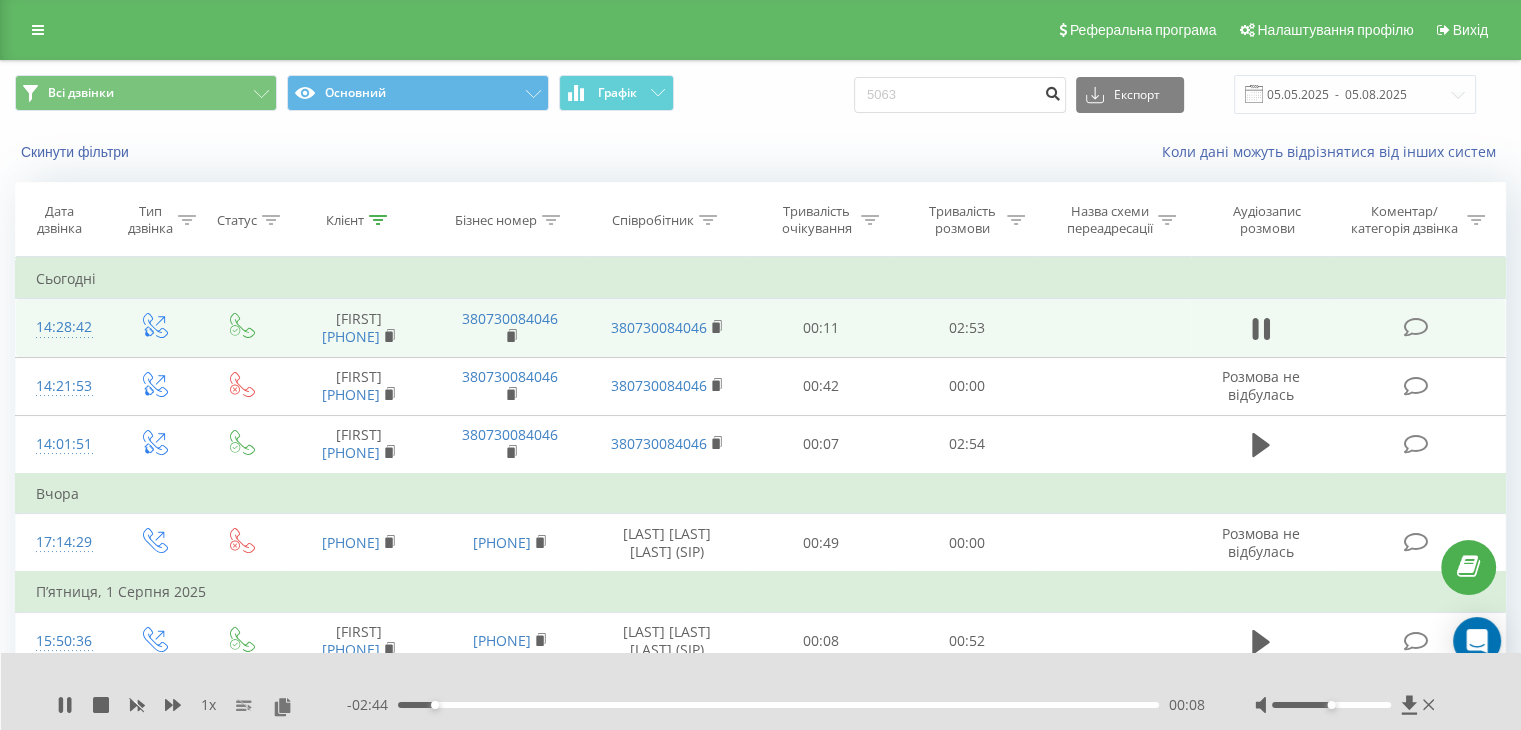 click at bounding box center [1052, 91] 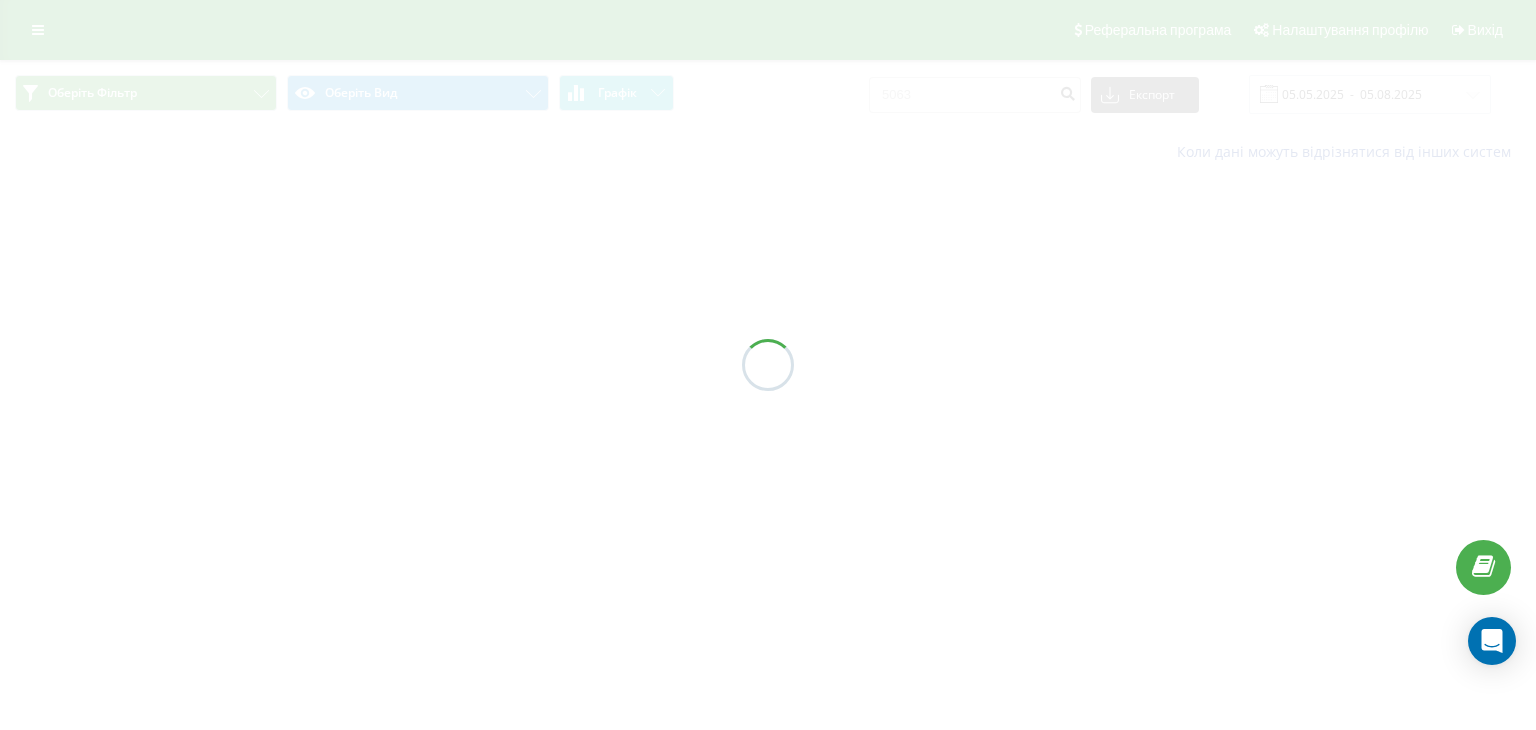 scroll, scrollTop: 0, scrollLeft: 0, axis: both 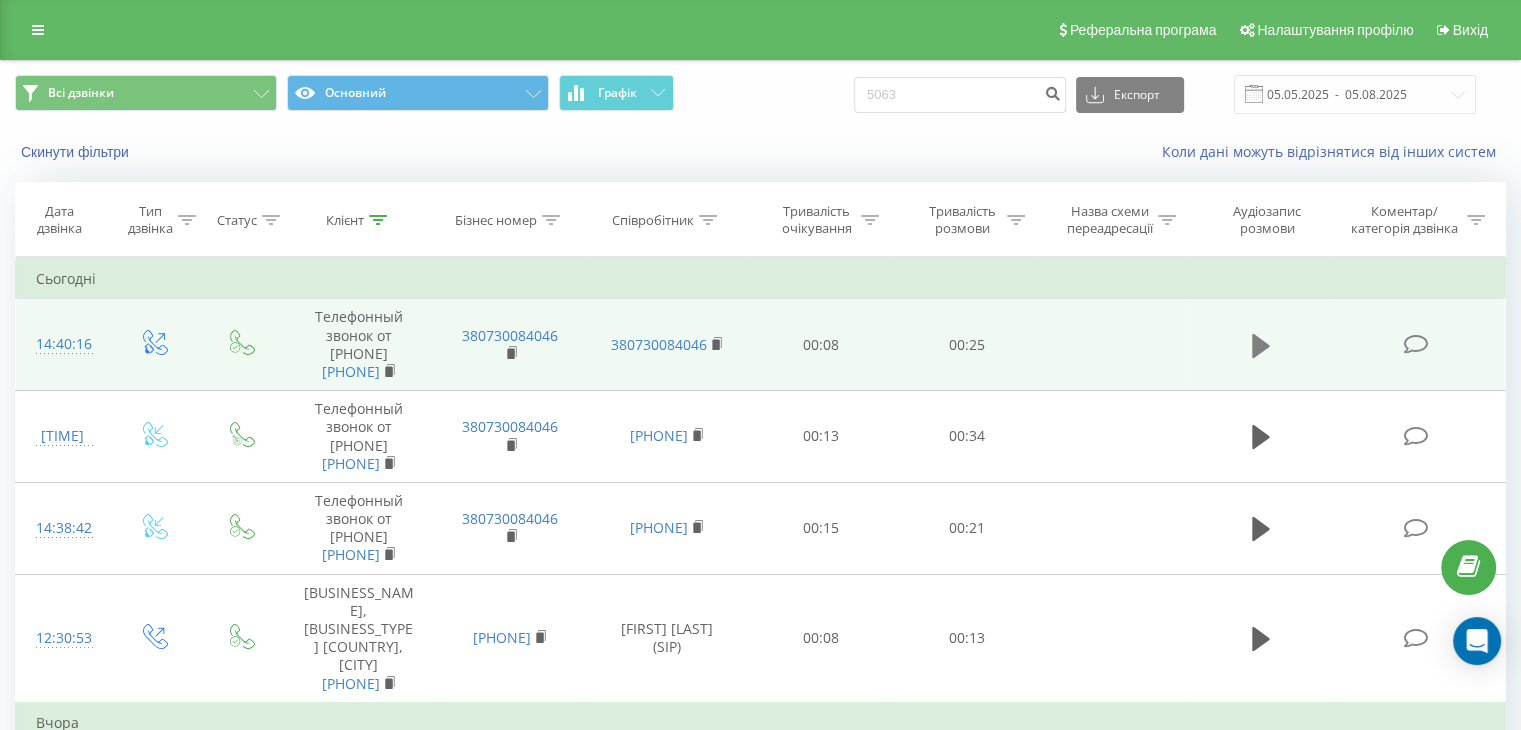 click at bounding box center [1261, 346] 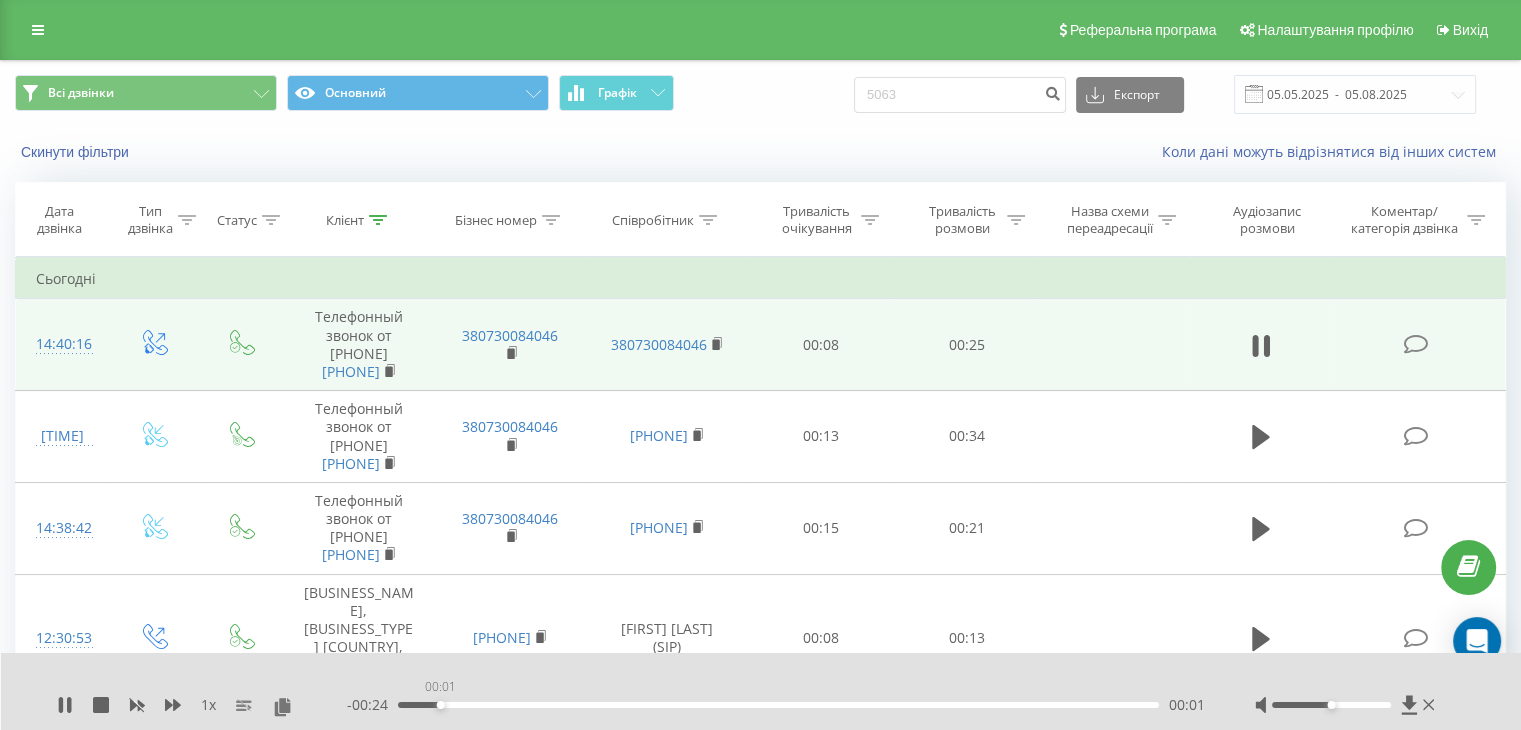 click on "00:01" at bounding box center [778, 705] 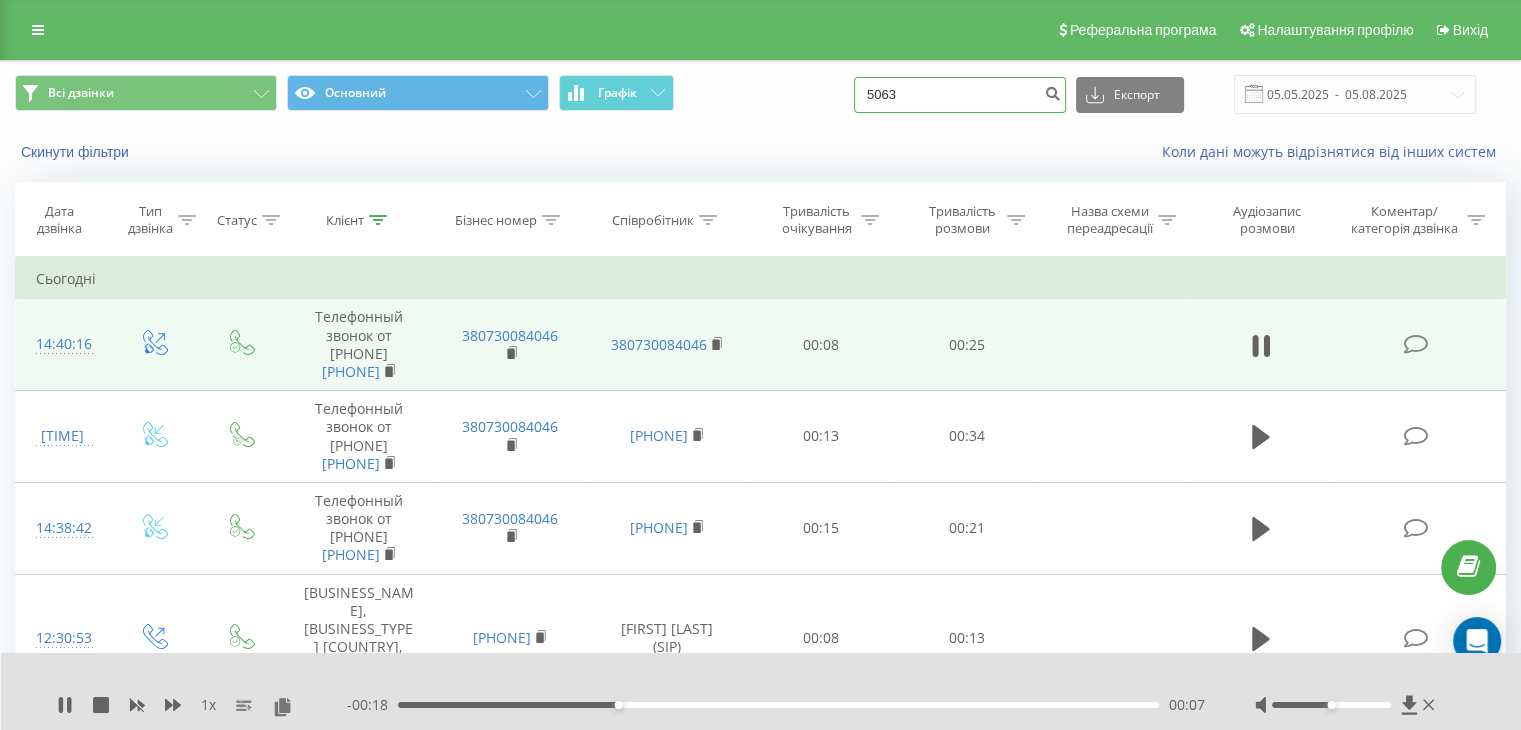 drag, startPoint x: 930, startPoint y: 81, endPoint x: 802, endPoint y: 100, distance: 129.40247 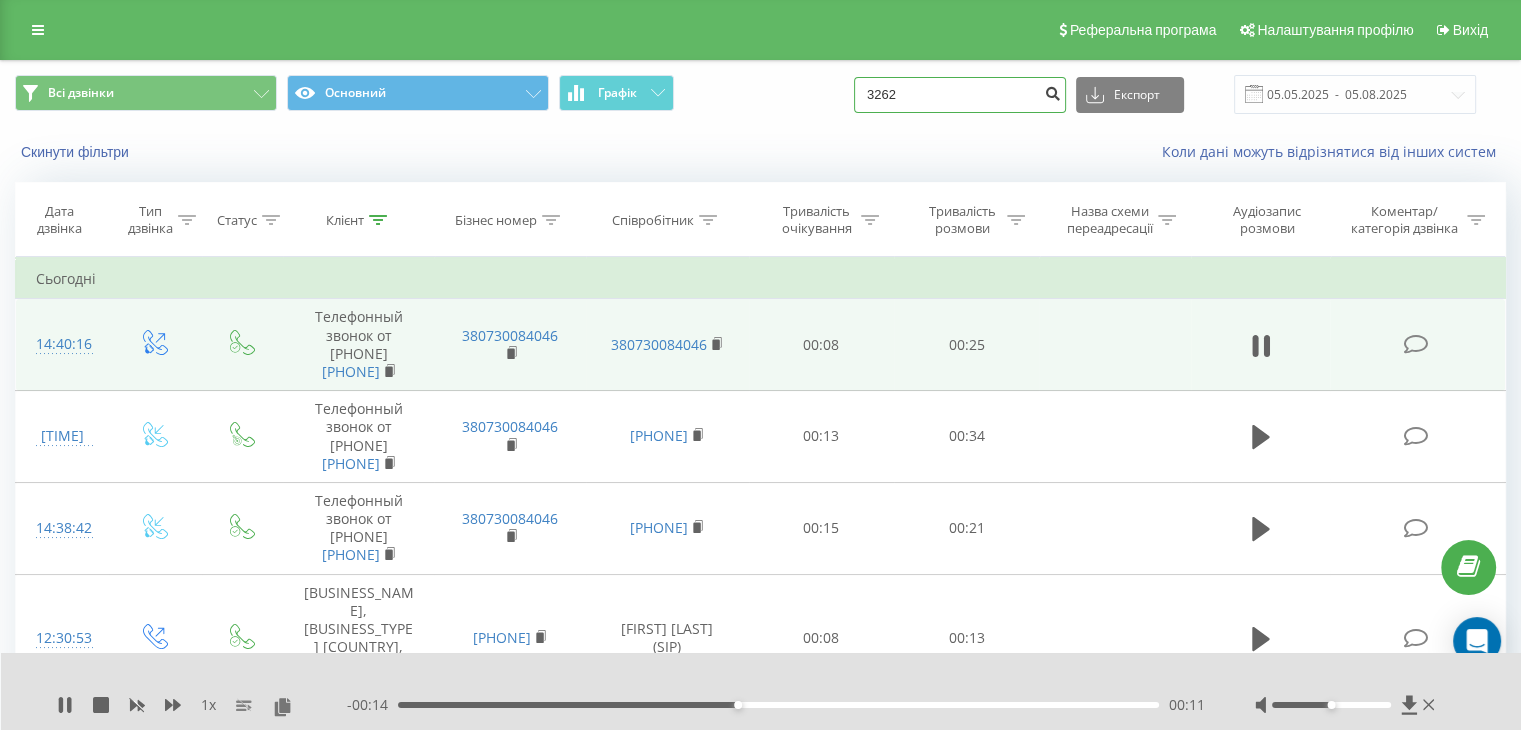 type on "3262" 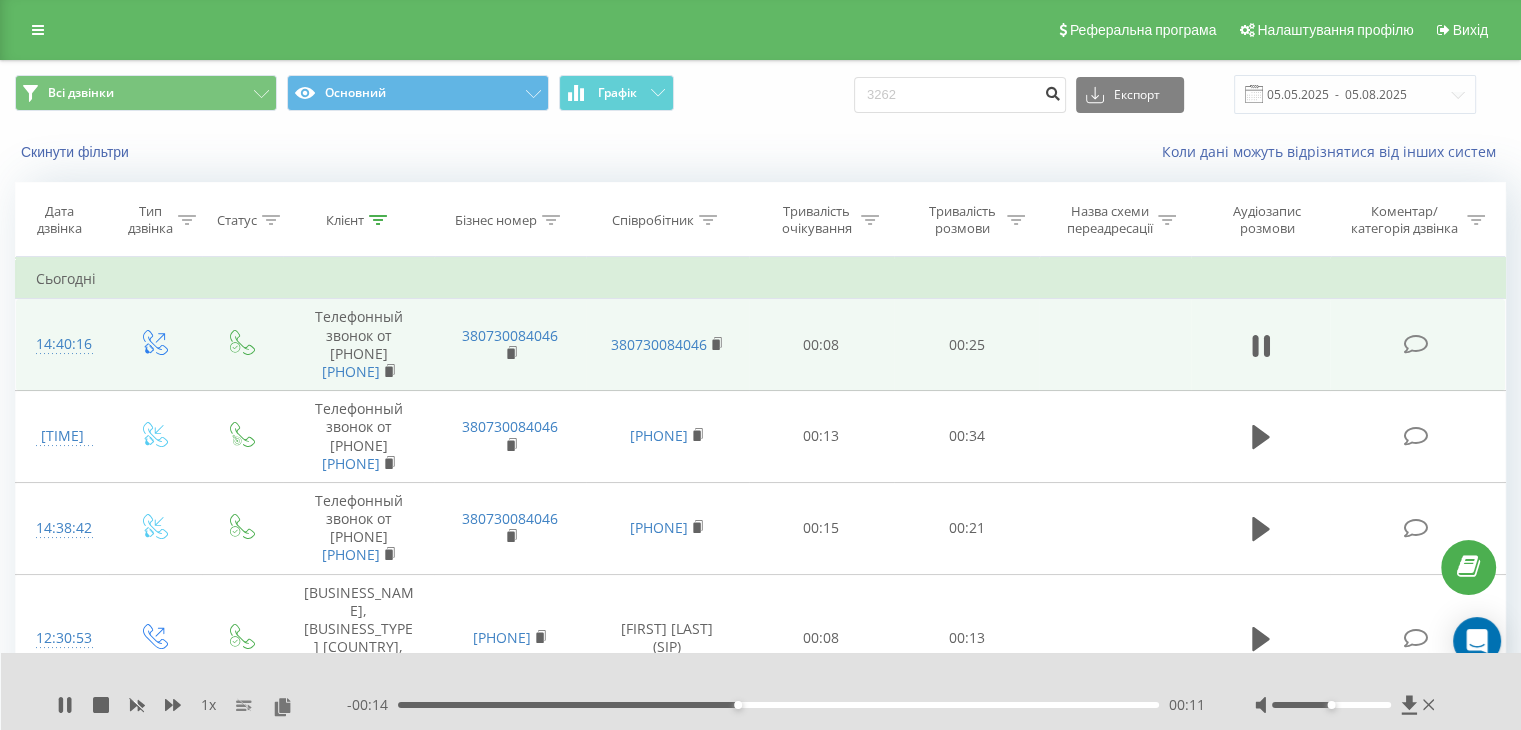 click at bounding box center (1052, 91) 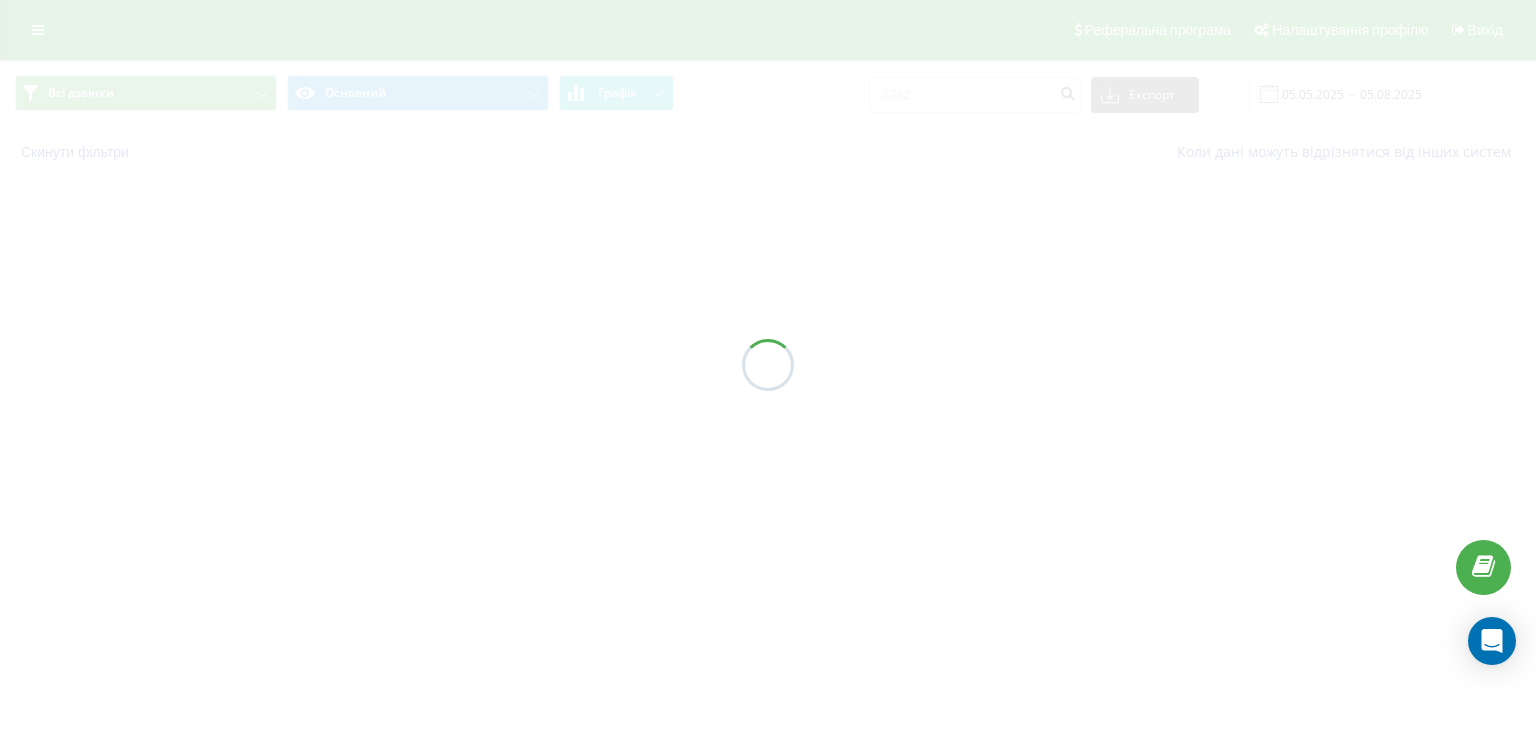 scroll, scrollTop: 0, scrollLeft: 0, axis: both 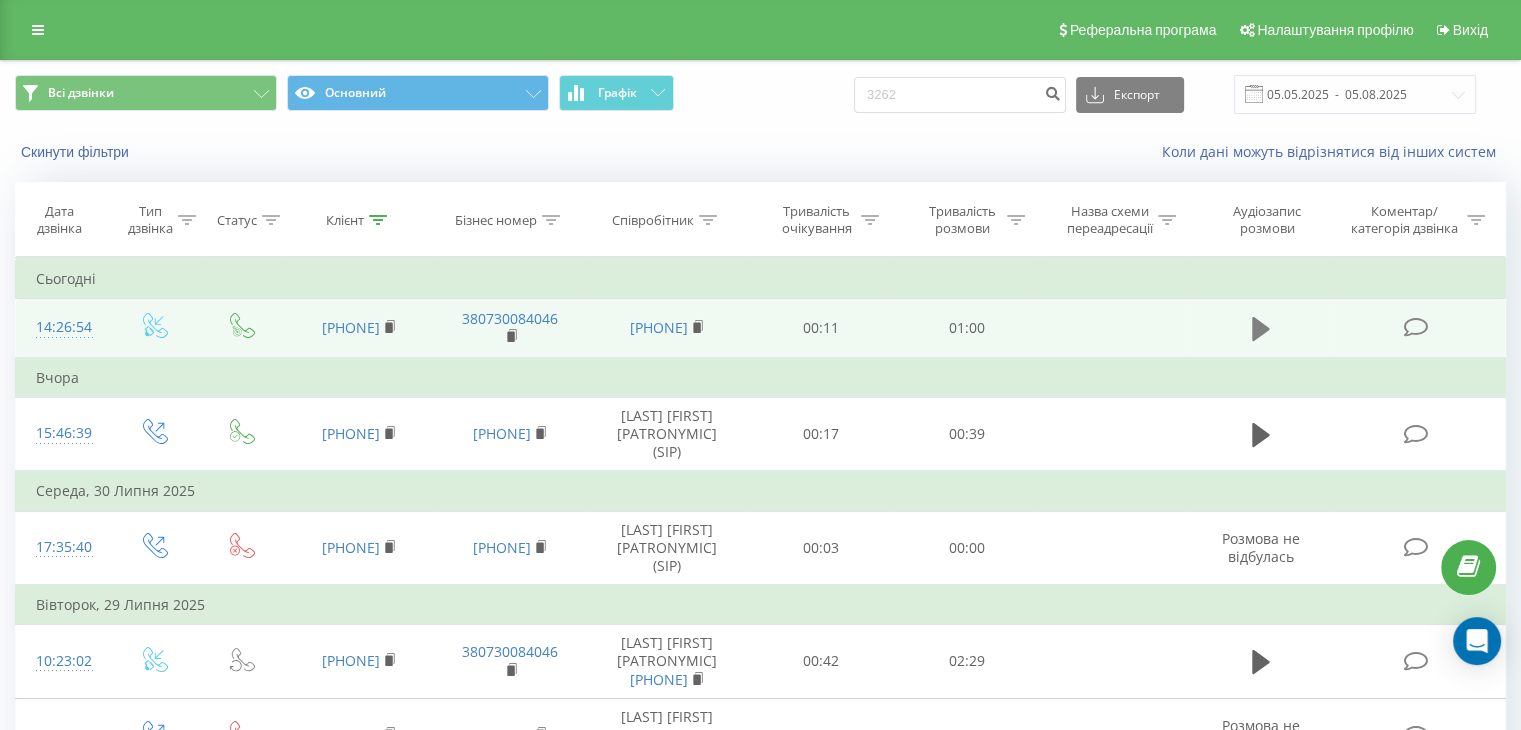 click 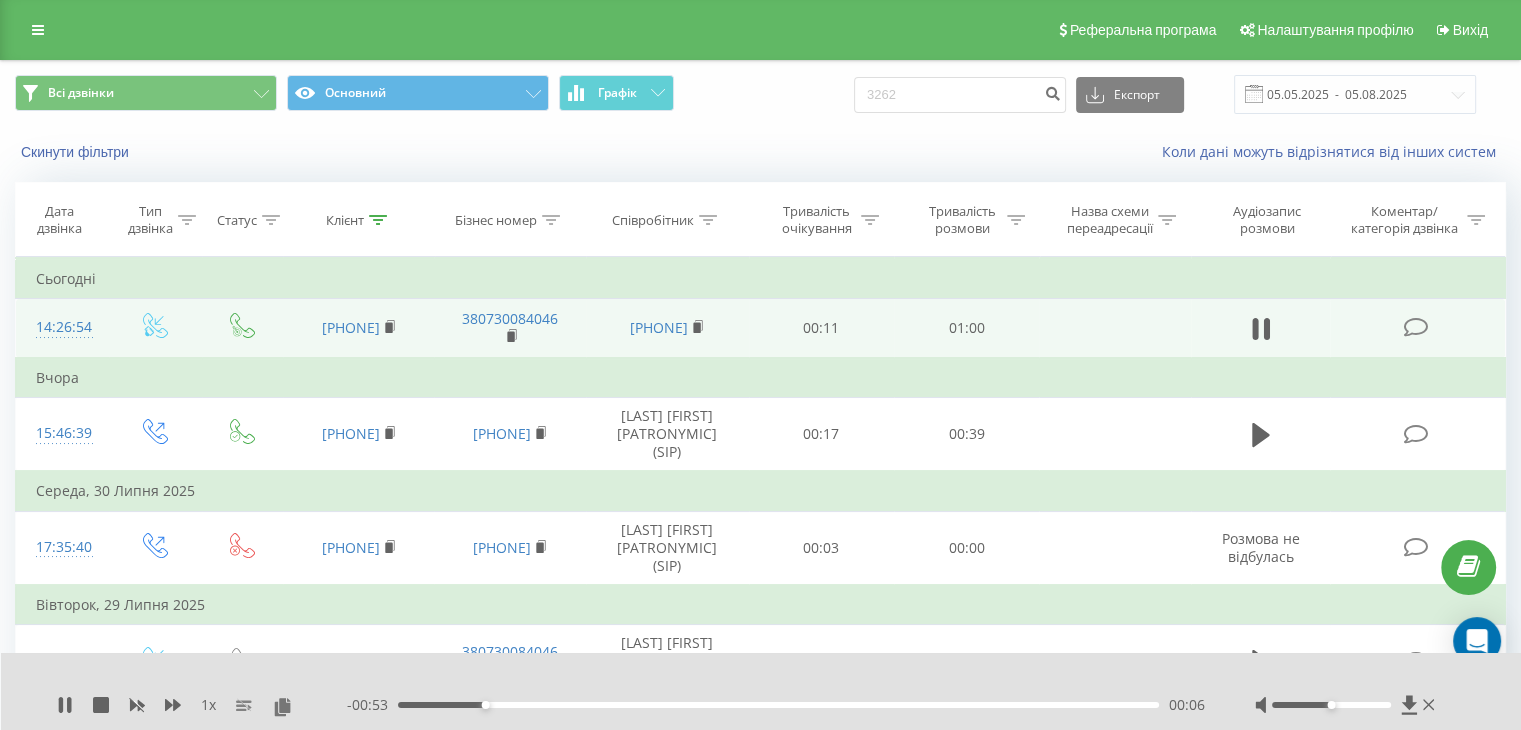 click on "[NUMBER] x [TIME] [TIME] [TIME]" at bounding box center [761, 691] 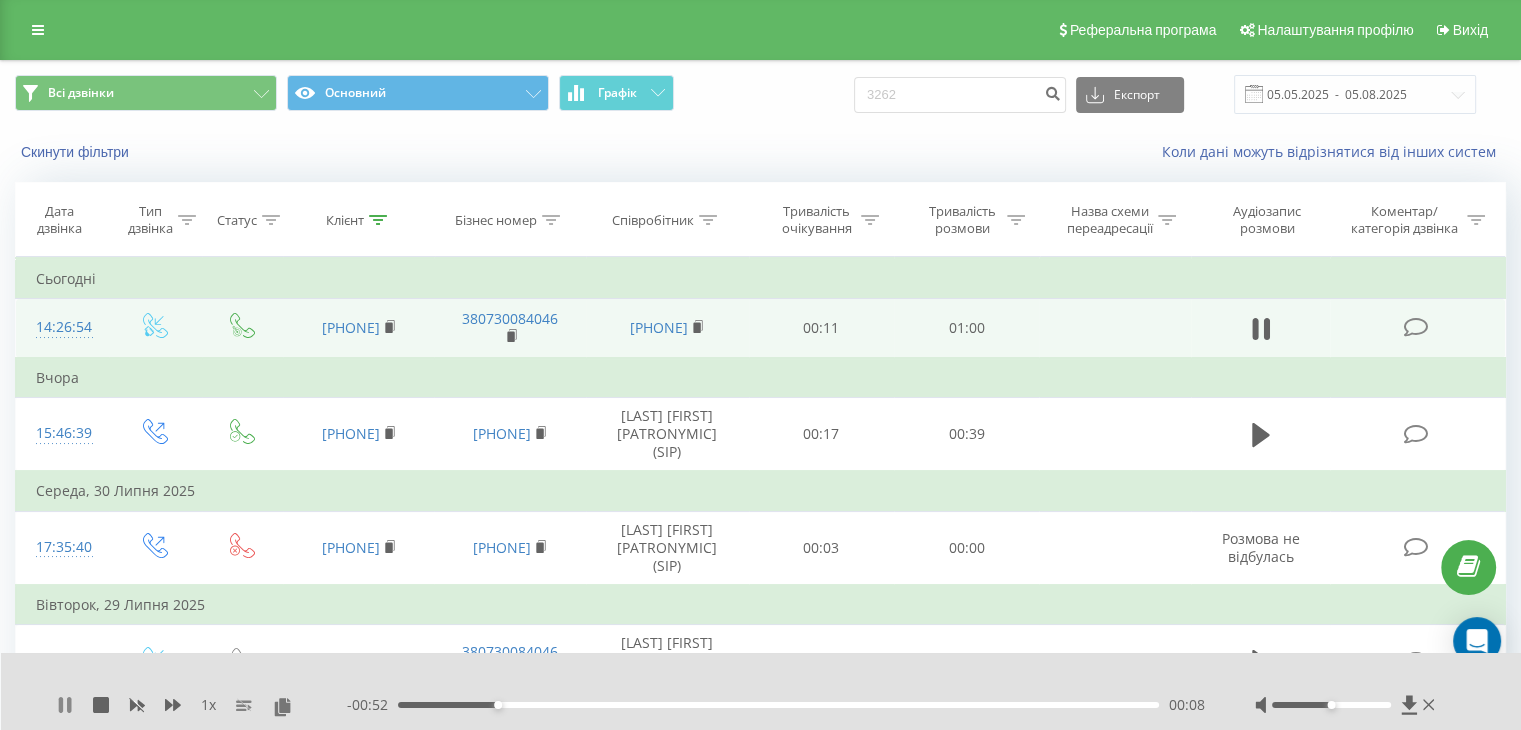 click 